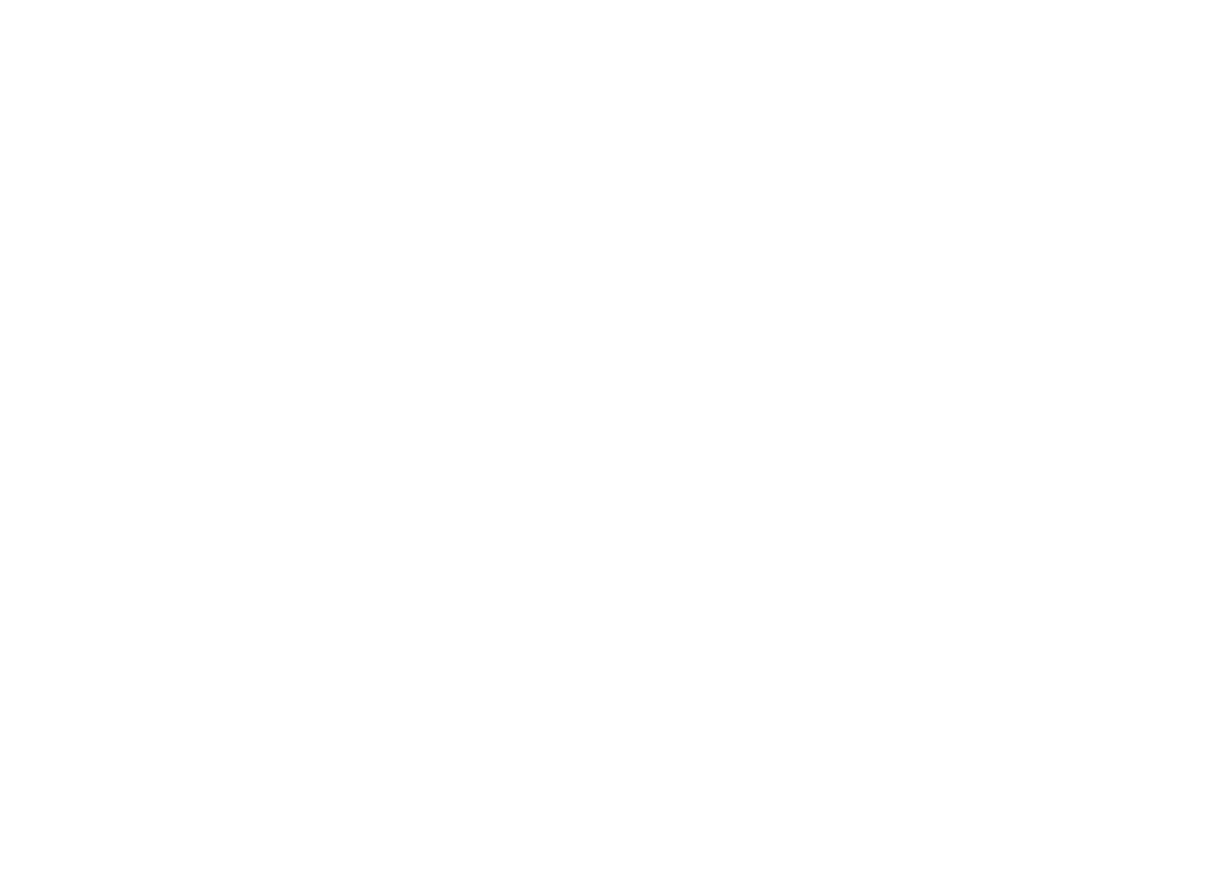 scroll, scrollTop: 0, scrollLeft: 0, axis: both 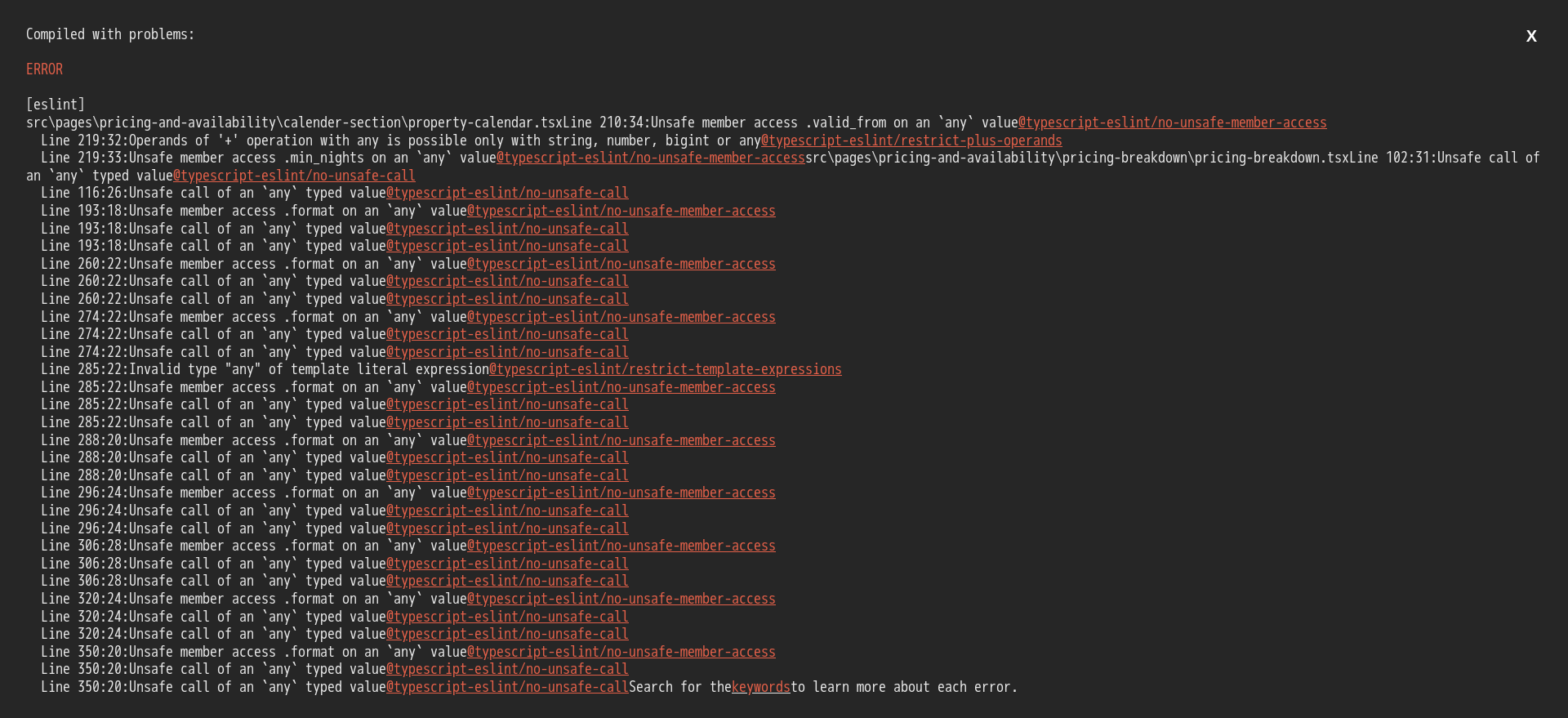 click on "[eslint]
src\pages\pricing-and-availability\calender-section\property-calendar.tsx
Line 210:34:   Unsafe member access .valid_from on an `any` value                                       @typescript-eslint/no-unsafe-member-access
Line 219:32:   Operands of '+' operation with any is possible only with string, number, bigint or any   @typescript-eslint/restrict-plus-operands
Line 219:33:   Unsafe member access .min_nights on an `any` value                                       @typescript-eslint/no-unsafe-member-access
src\pages\pricing-and-availability\pricing-breakdown\pricing-breakdown.tsx
Line 102:31:   Unsafe call of an `any` typed value                 @typescript-eslint/no-unsafe-call
Line 116:26:   Unsafe call of an `any` typed value                 @typescript-eslint/no-unsafe-call
Line 193:18:   Unsafe member access .format on an `any` value      @typescript-eslint/no-unsafe-member-access
Line 193:18:   Unsafe call of an `any` typed value
Line 193:18:" at bounding box center (784, 396) 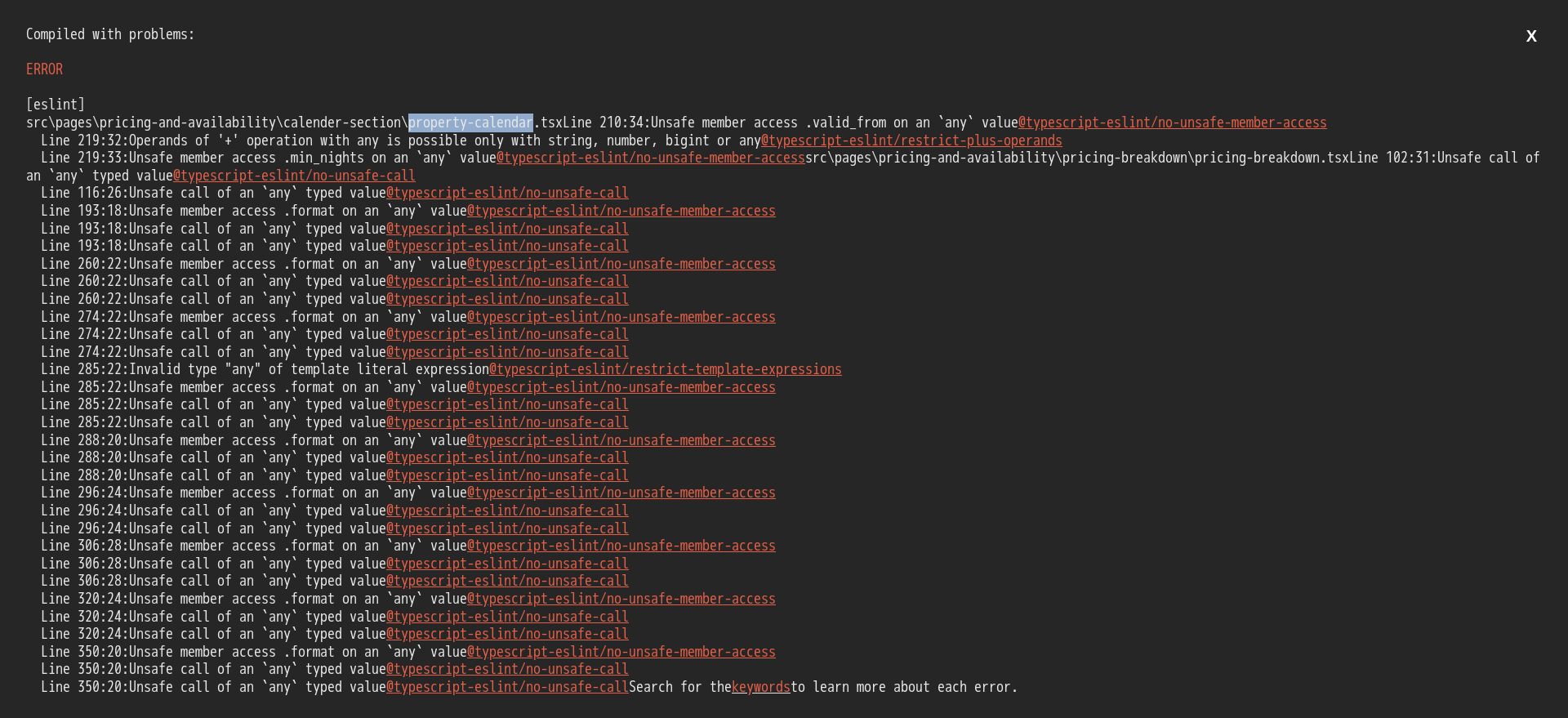 drag, startPoint x: 497, startPoint y: 129, endPoint x: 546, endPoint y: 121, distance: 49.648766 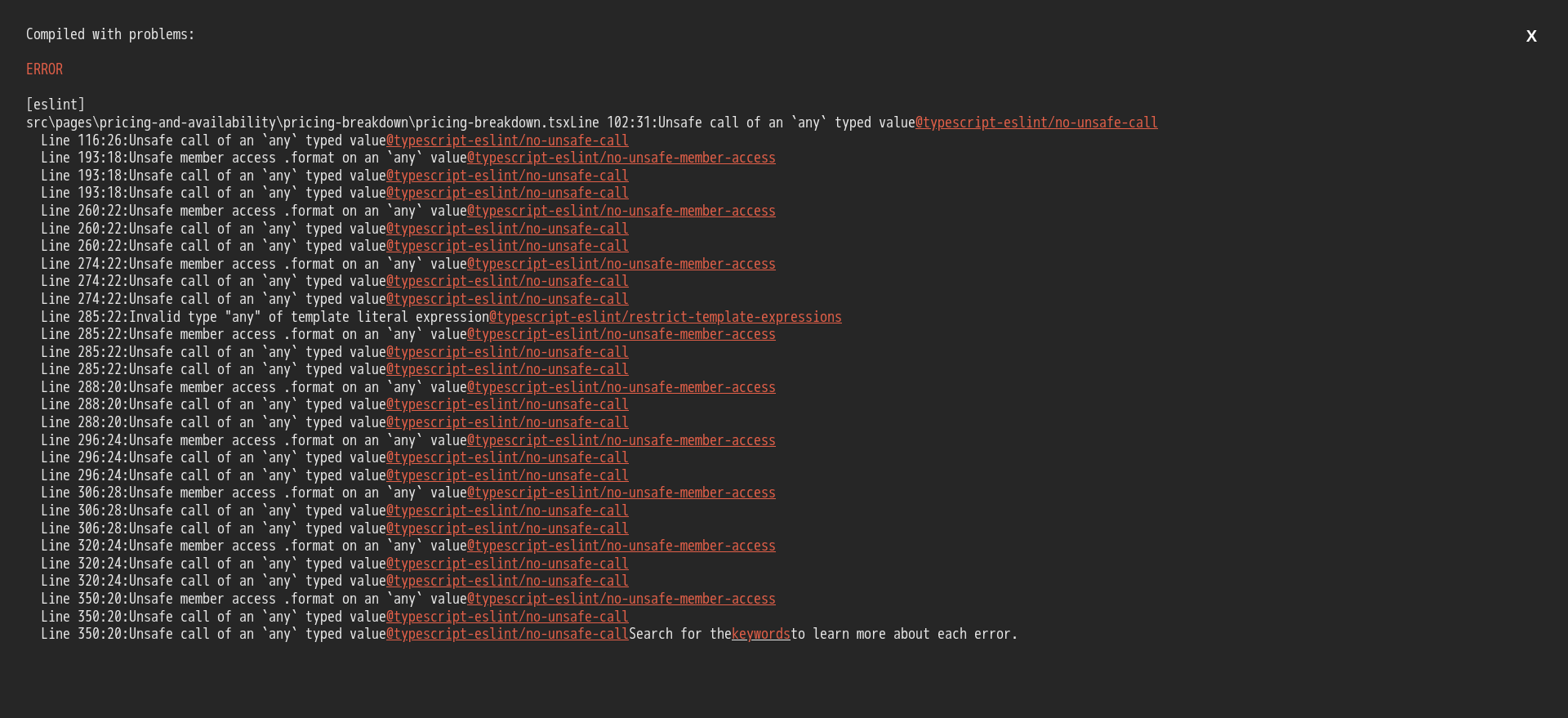 scroll, scrollTop: 0, scrollLeft: 0, axis: both 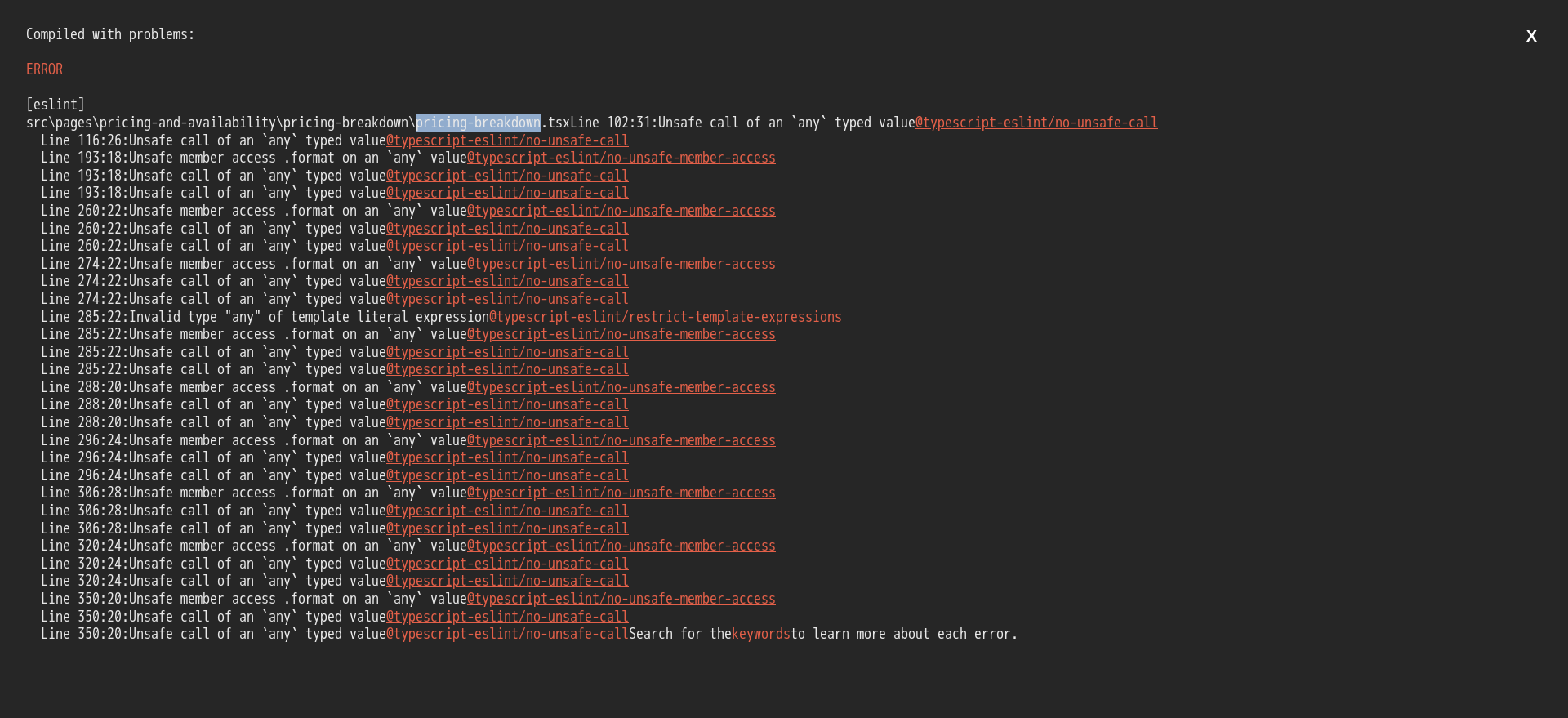 drag, startPoint x: 484, startPoint y: 123, endPoint x: 531, endPoint y: 128, distance: 47.265209 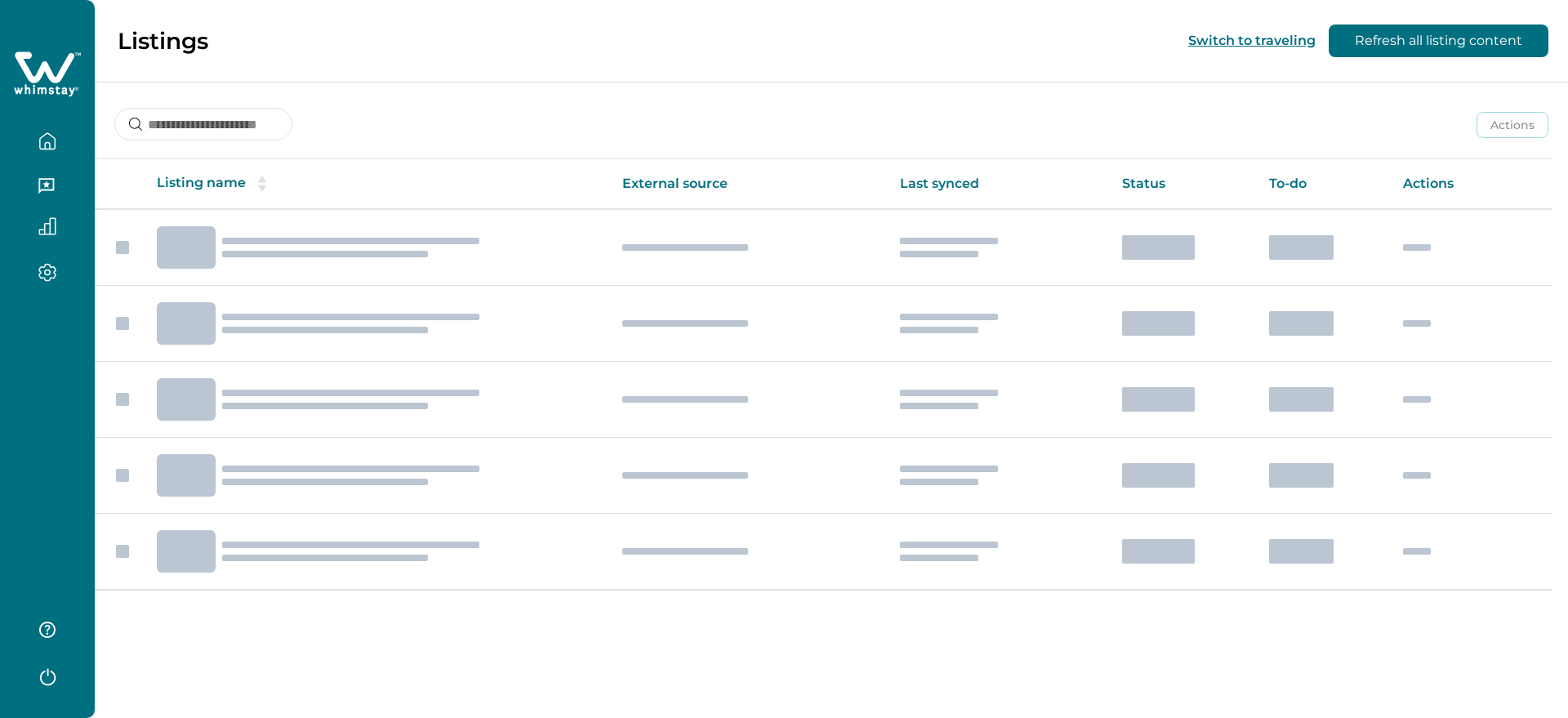 scroll, scrollTop: 0, scrollLeft: 0, axis: both 